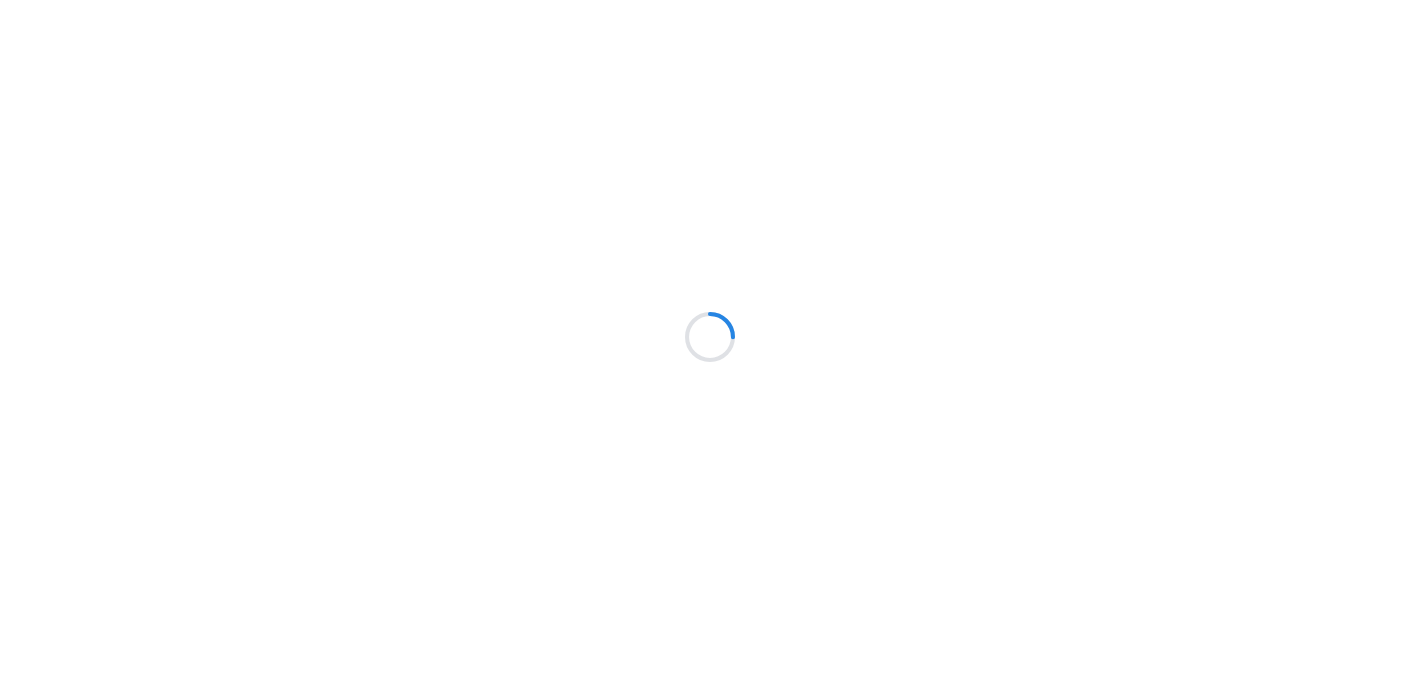 scroll, scrollTop: 0, scrollLeft: 0, axis: both 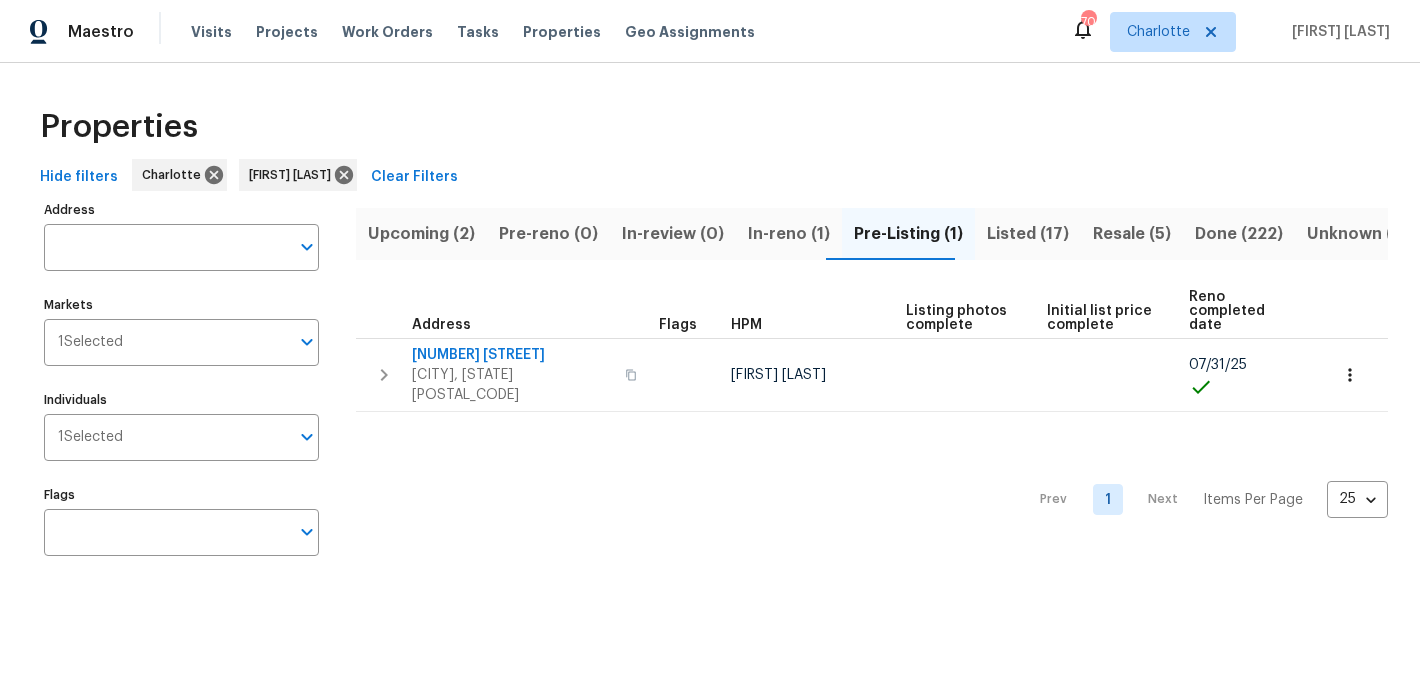 click on "Upcoming (2)" at bounding box center (421, 234) 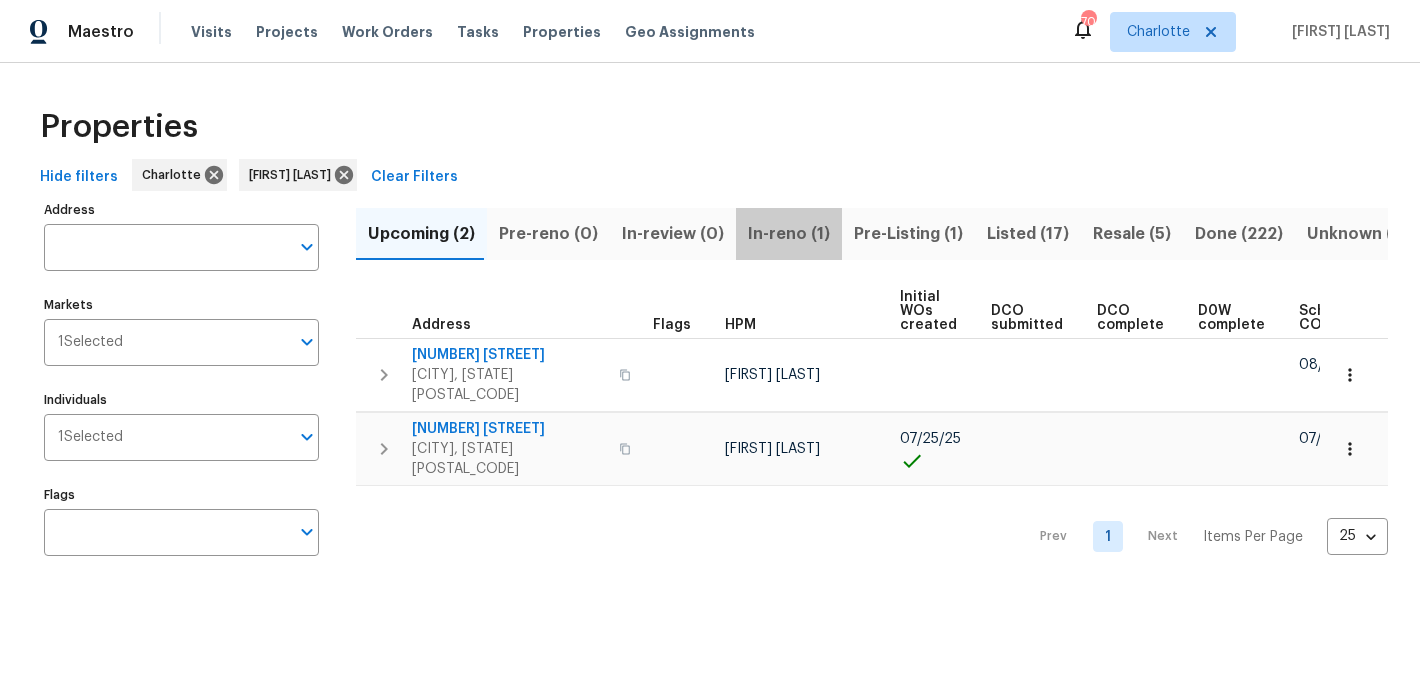 click on "In-reno (1)" at bounding box center [789, 234] 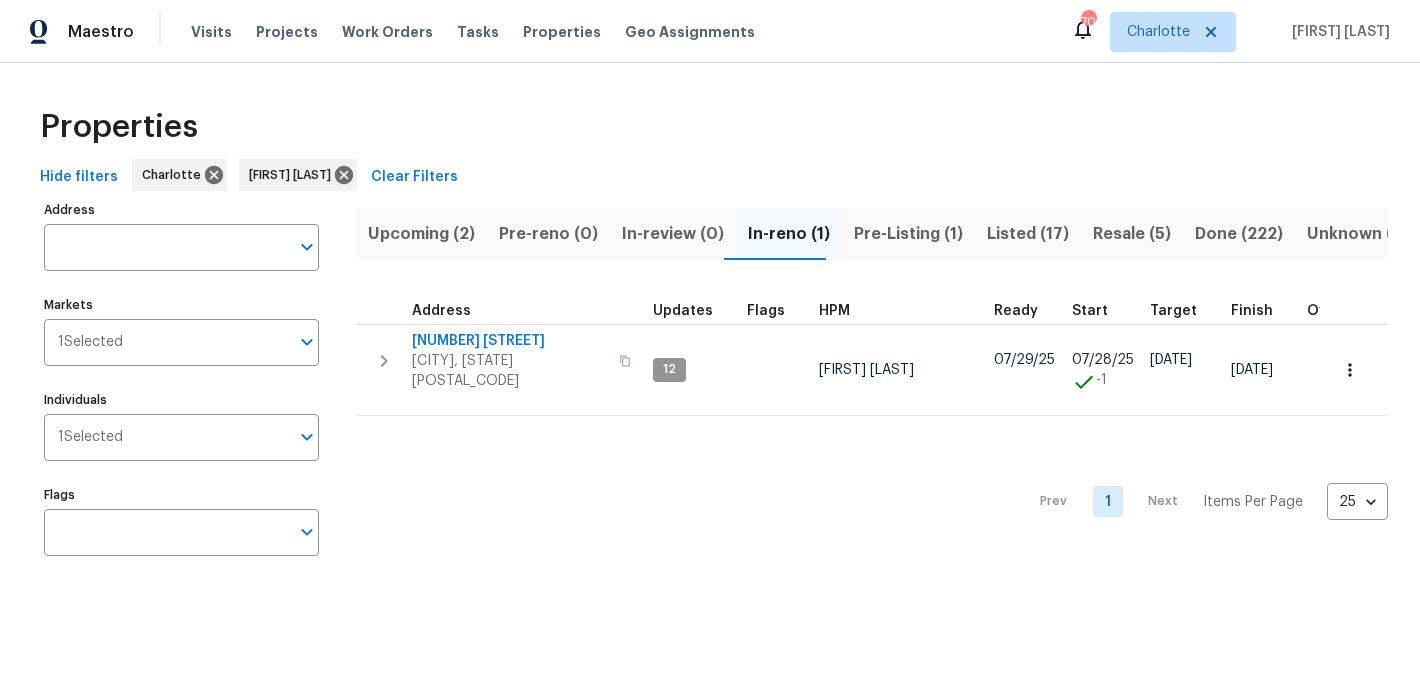 click on "Pre-Listing (1)" at bounding box center [908, 234] 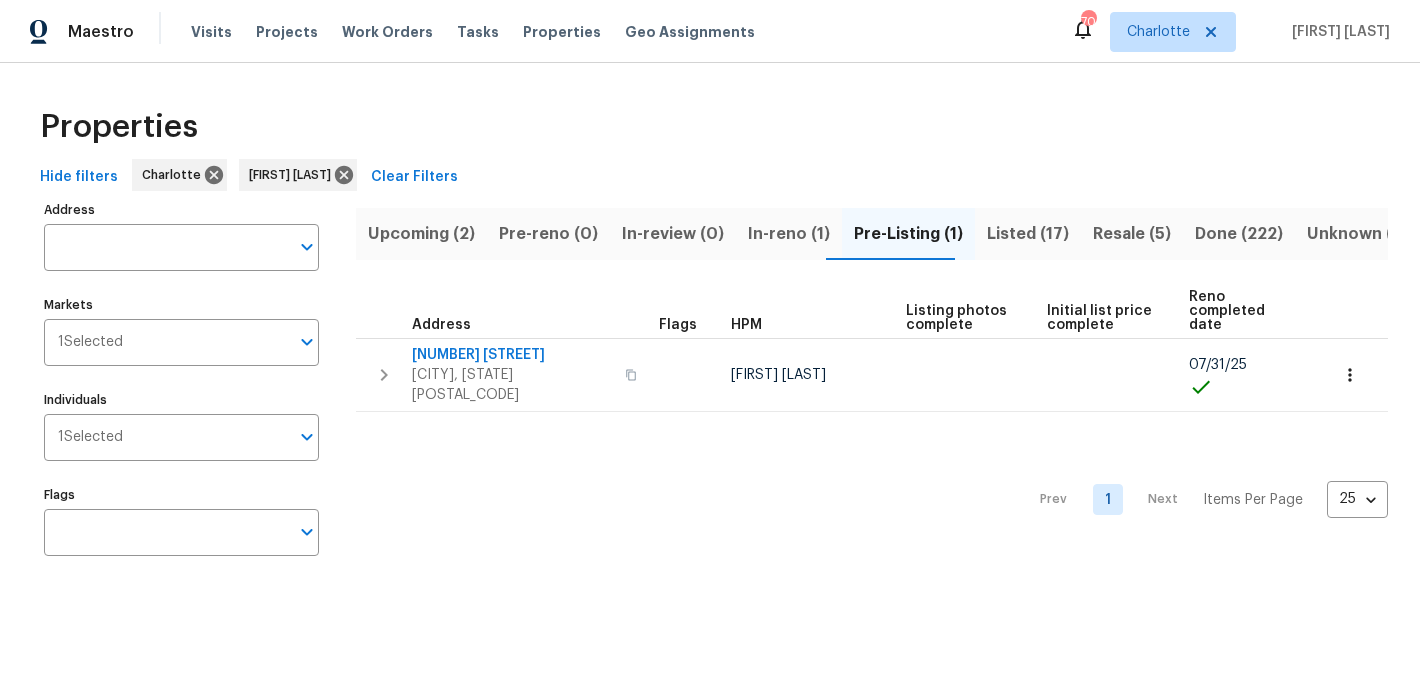 click on "Resale (5)" at bounding box center [1132, 234] 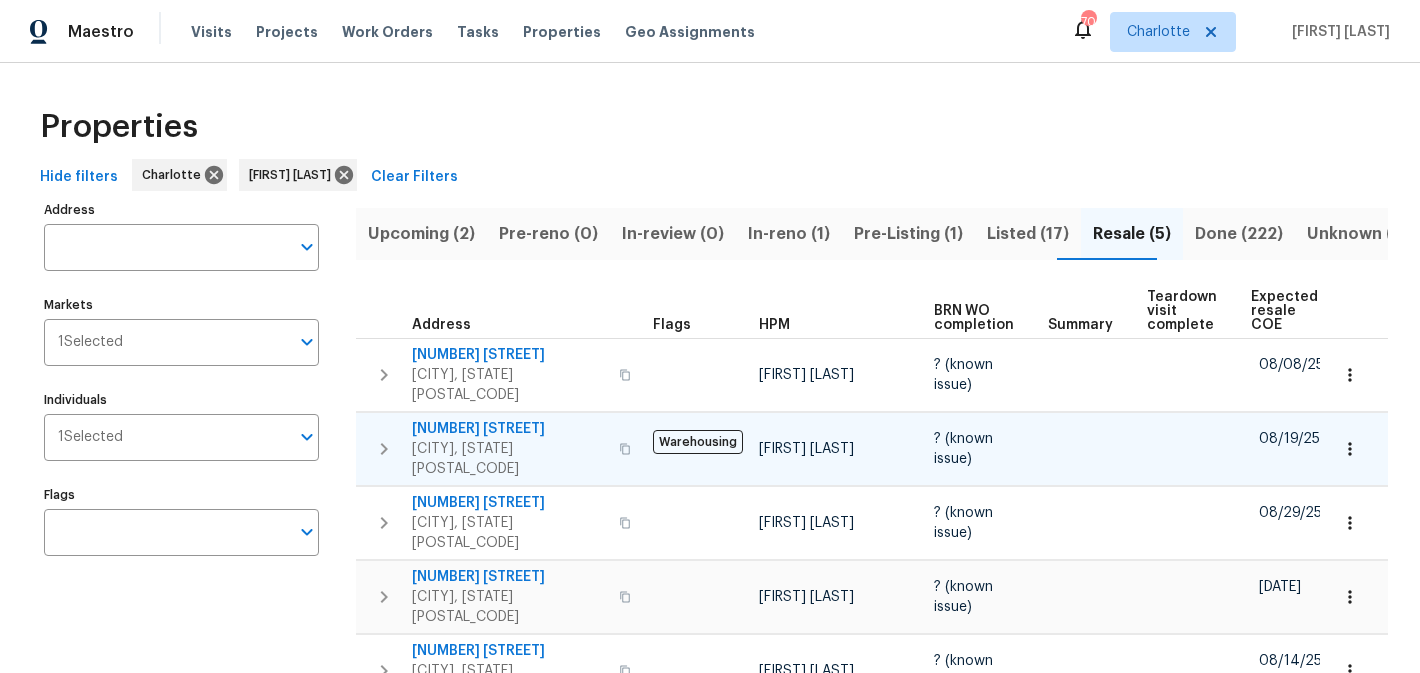 scroll, scrollTop: 75, scrollLeft: 0, axis: vertical 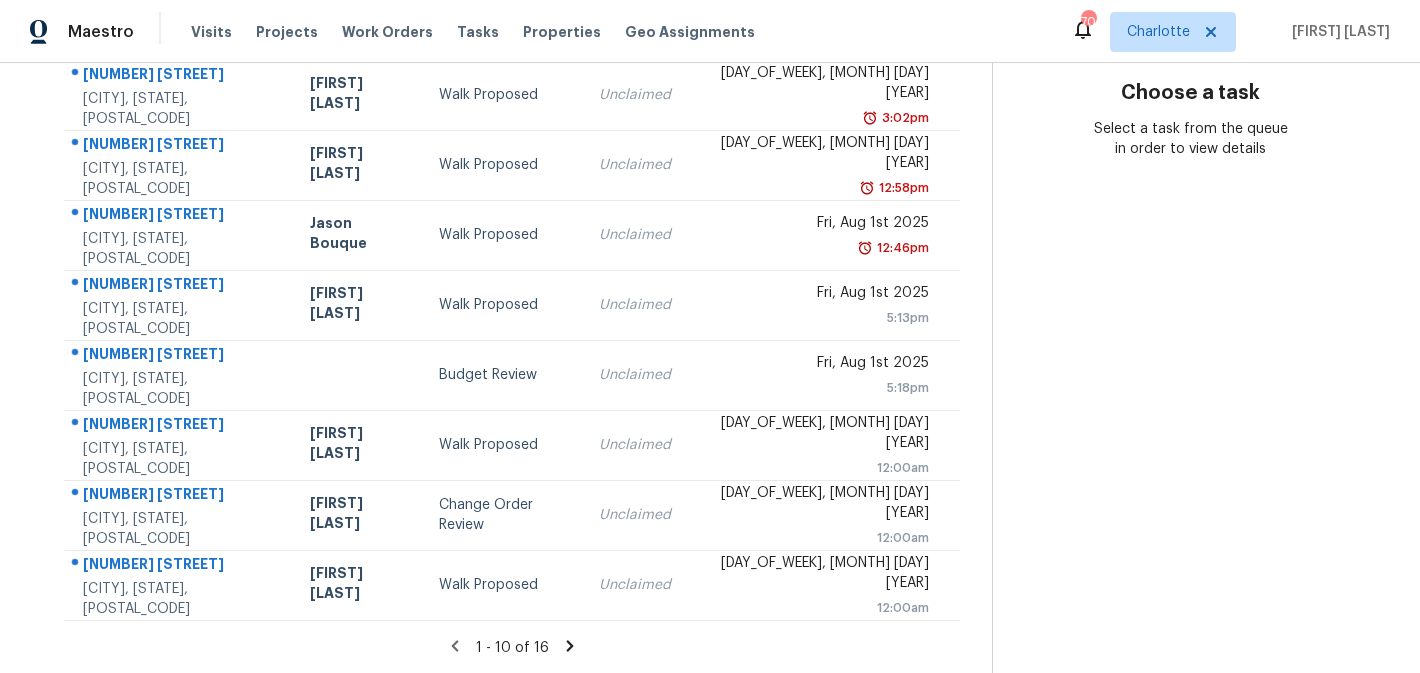 click 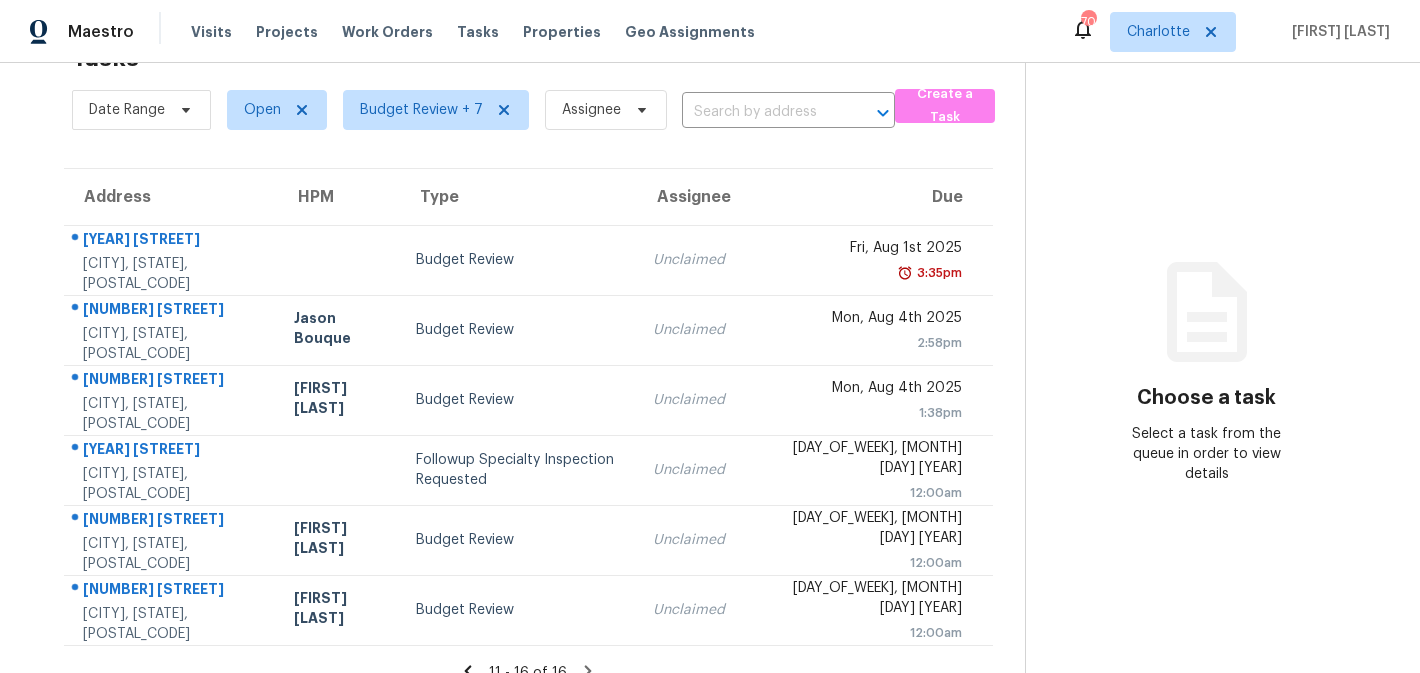 scroll, scrollTop: 88, scrollLeft: 0, axis: vertical 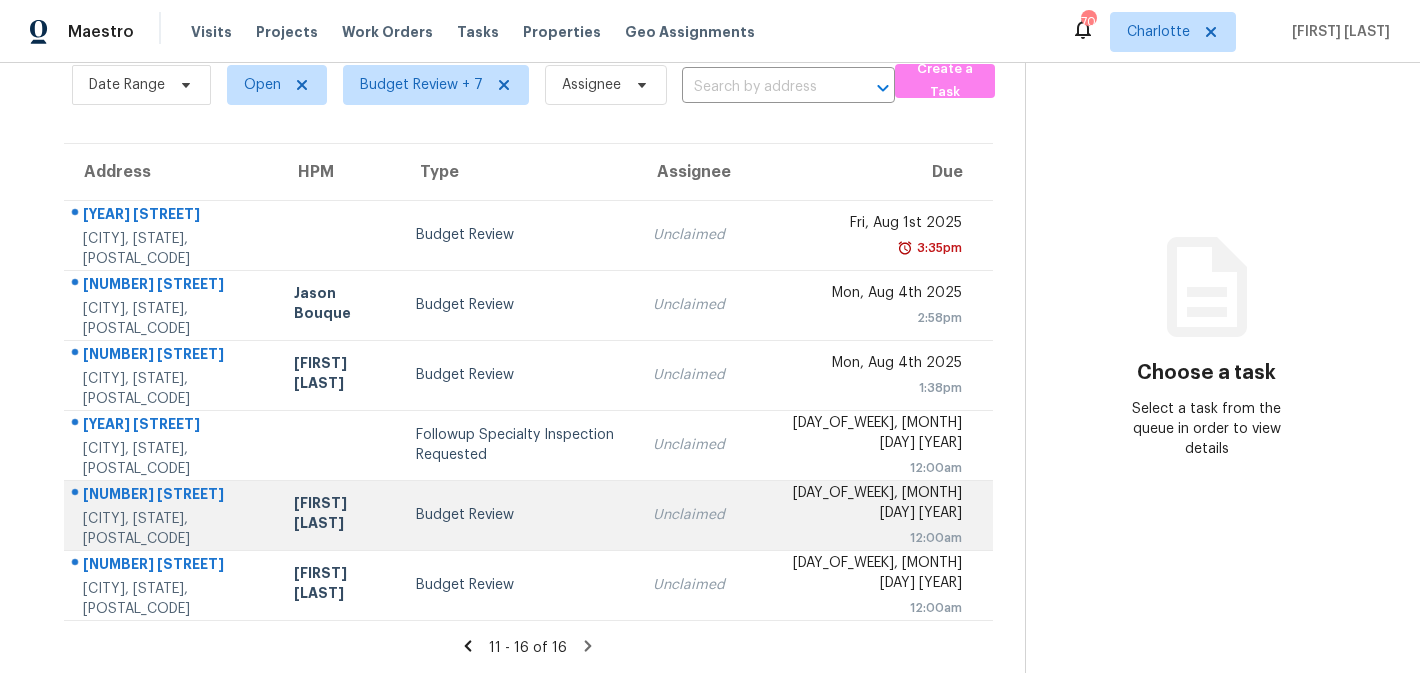 click on "Budget Review" at bounding box center (518, 515) 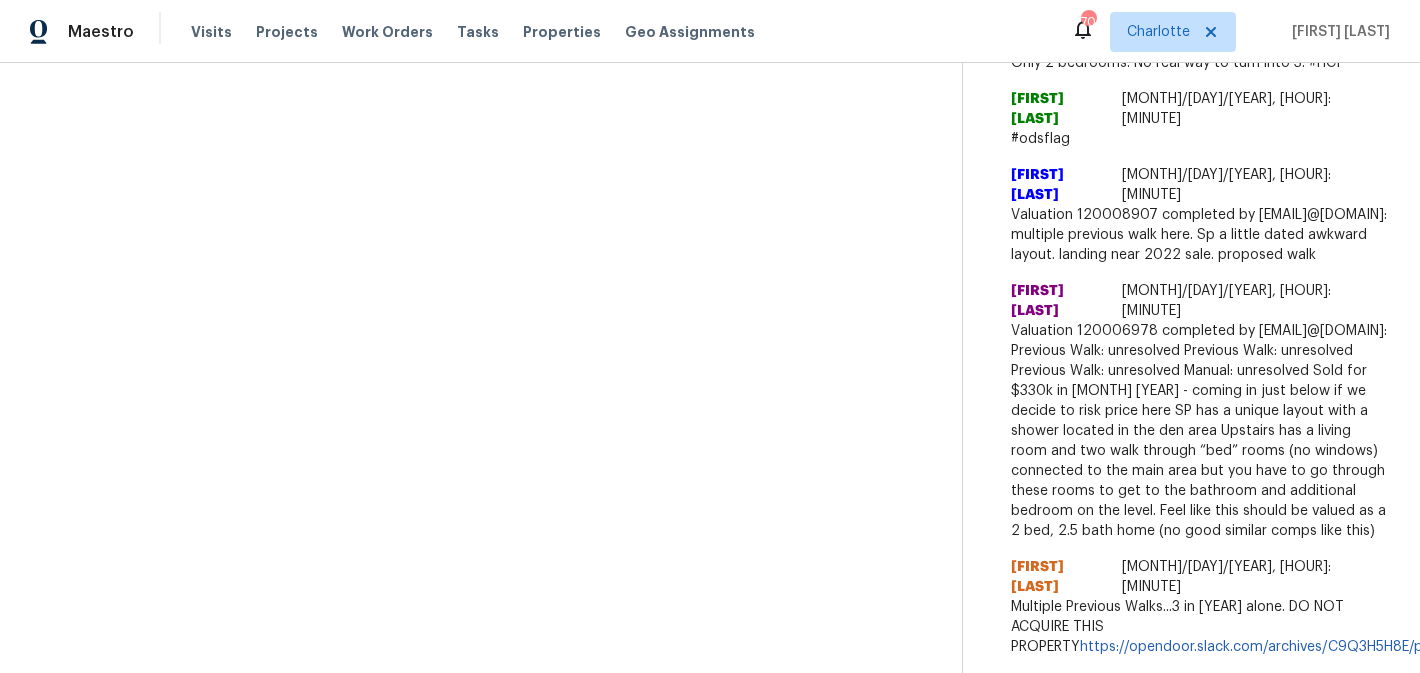 scroll, scrollTop: 1203, scrollLeft: 0, axis: vertical 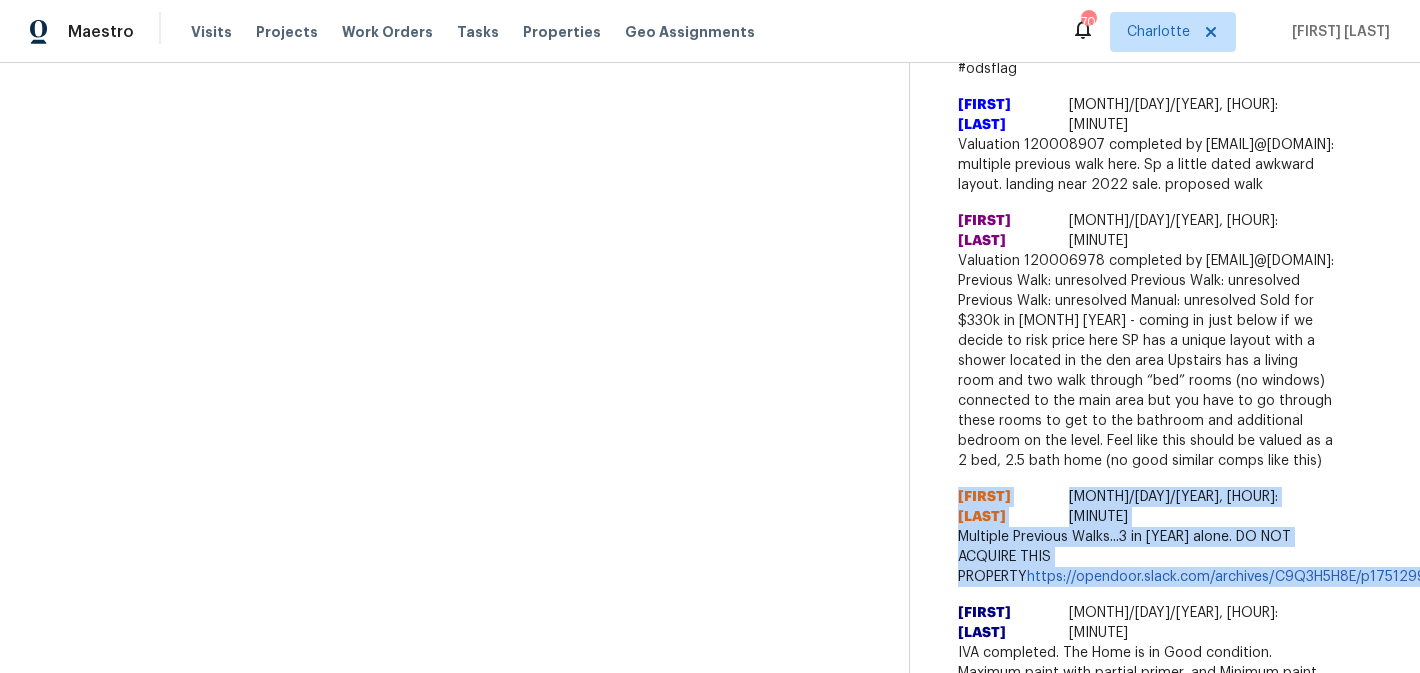 drag, startPoint x: 1012, startPoint y: 414, endPoint x: 1434, endPoint y: 475, distance: 426.386 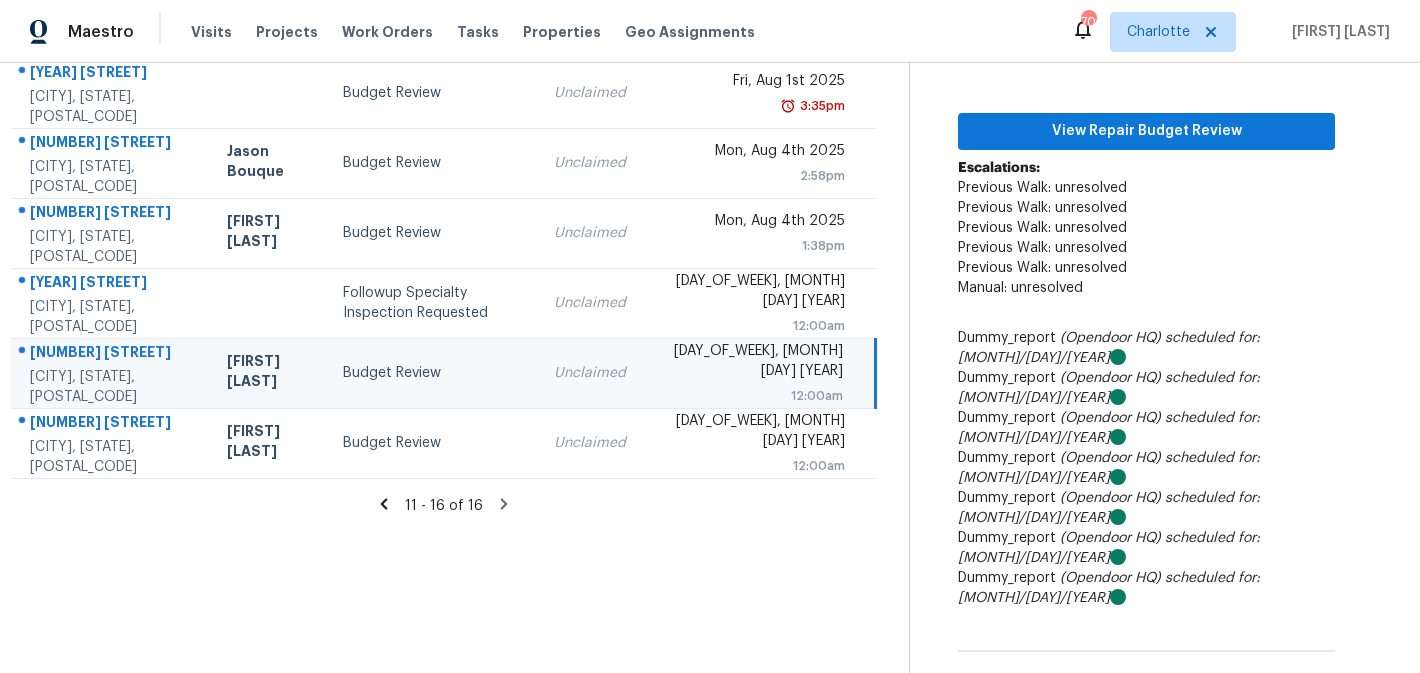 scroll, scrollTop: 0, scrollLeft: 53, axis: horizontal 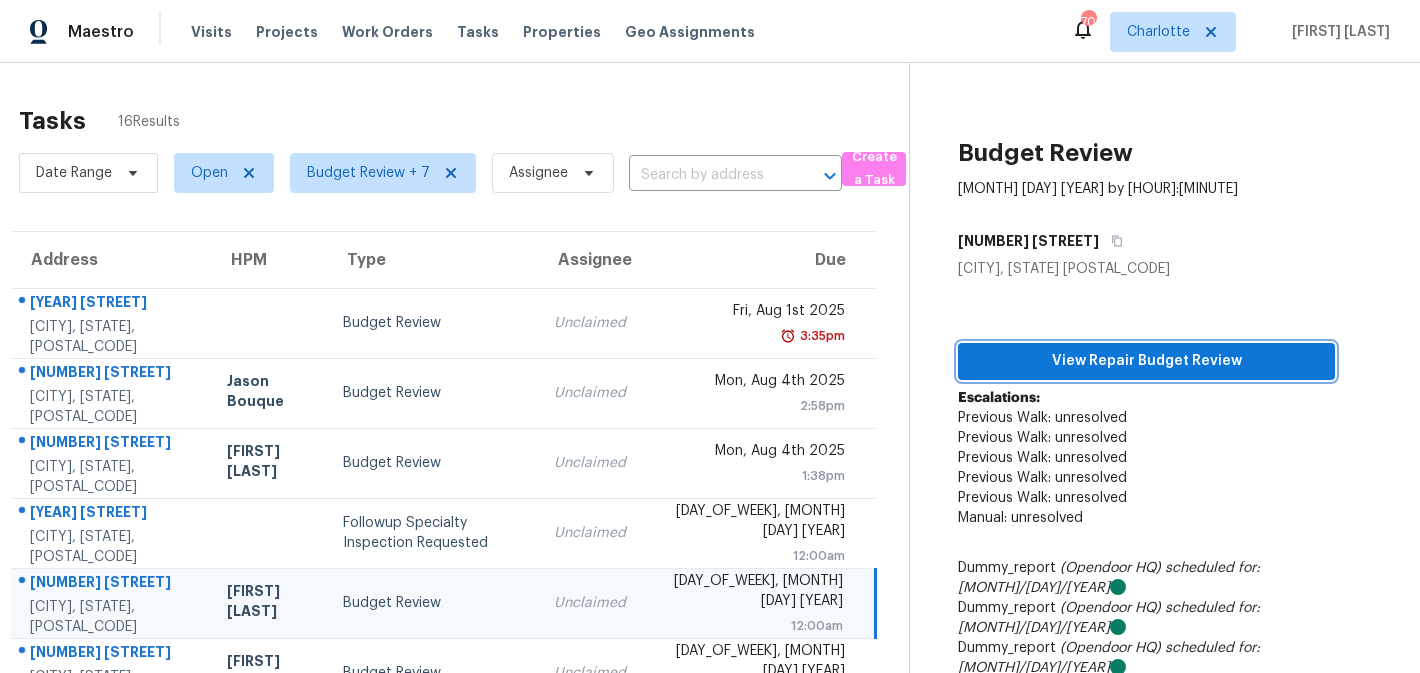 click on "View Repair Budget Review" at bounding box center [1146, 361] 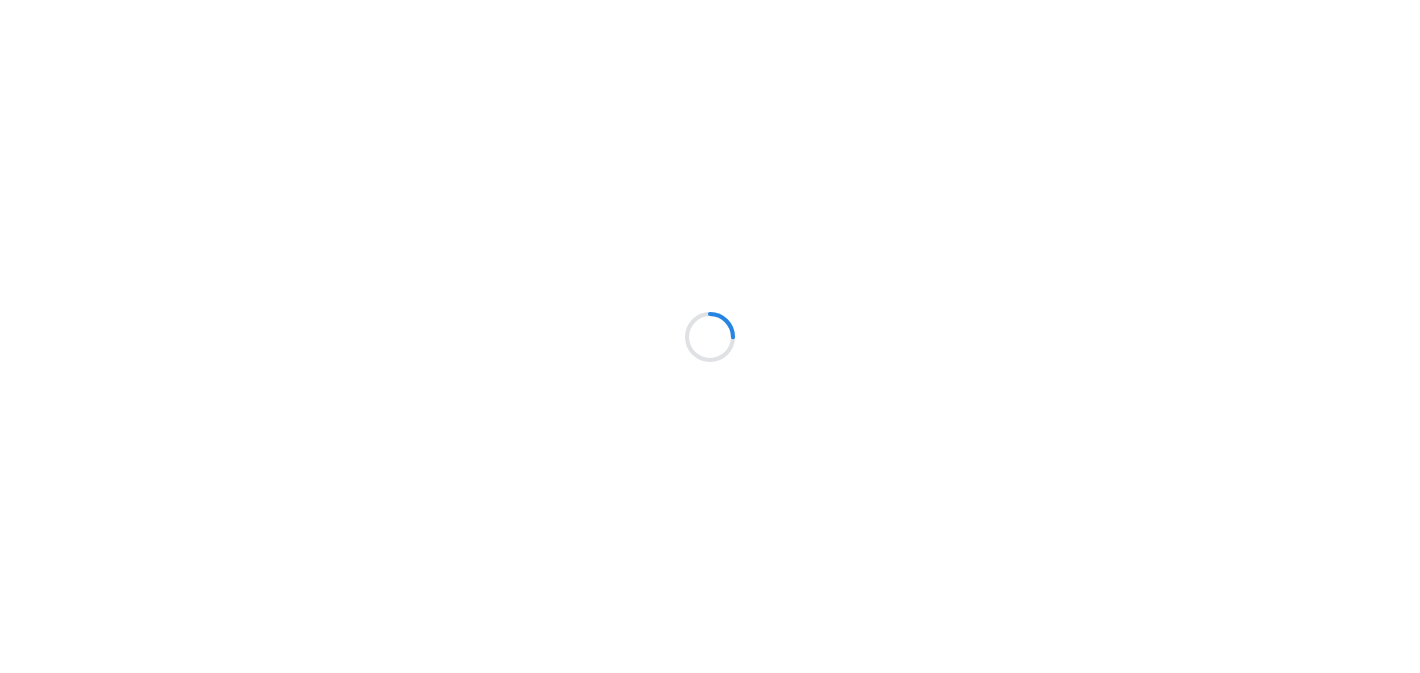 scroll, scrollTop: 0, scrollLeft: 0, axis: both 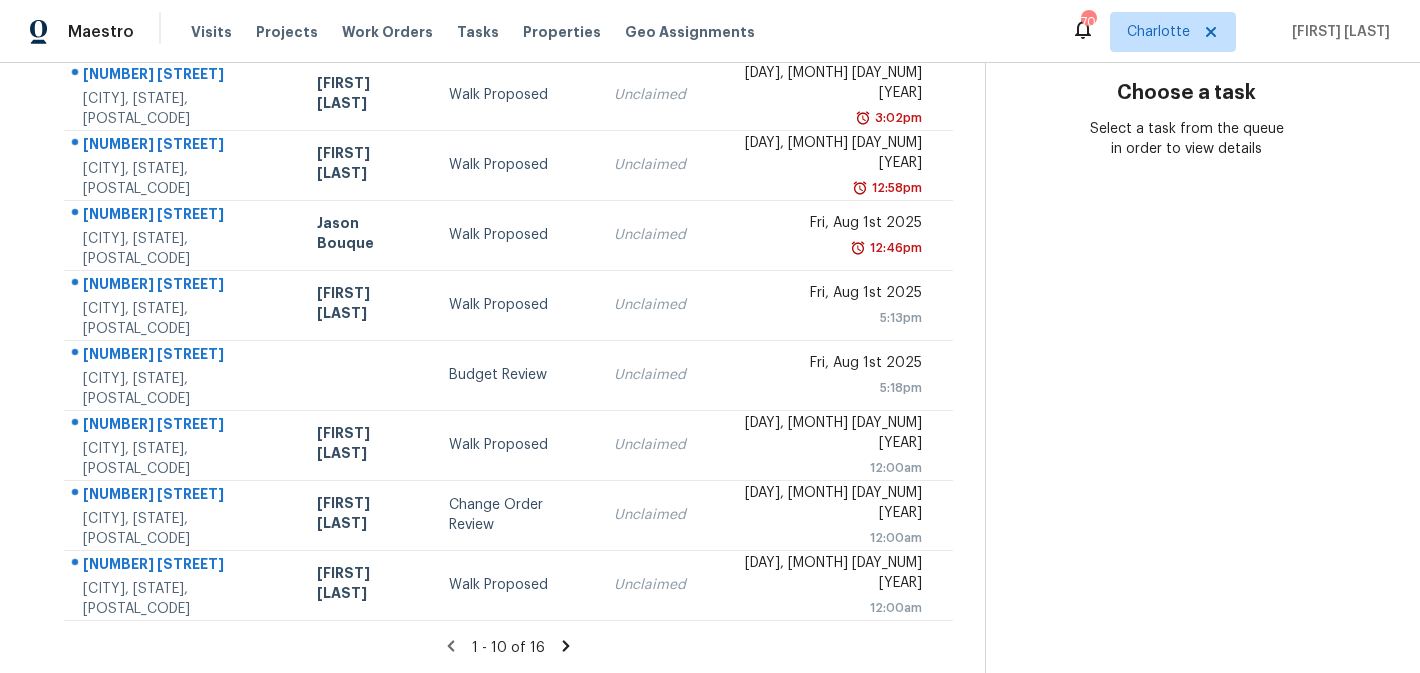 click 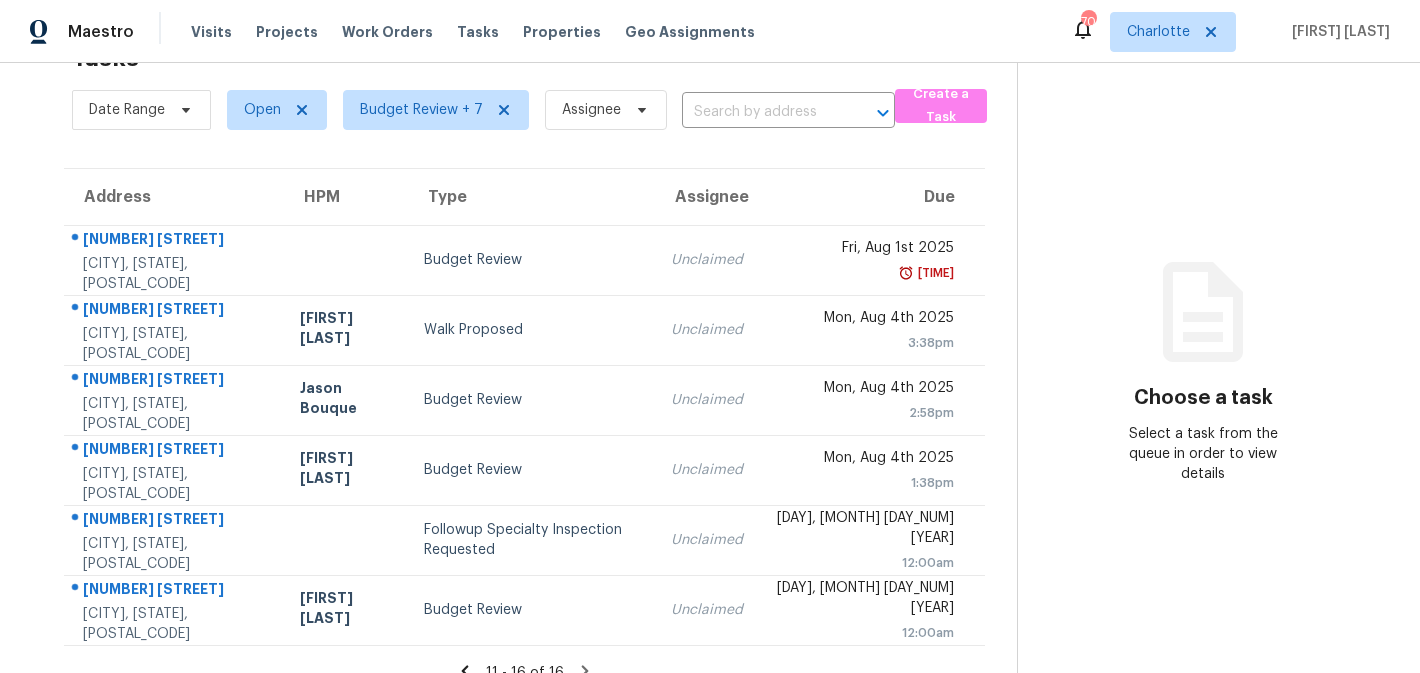 scroll, scrollTop: 88, scrollLeft: 0, axis: vertical 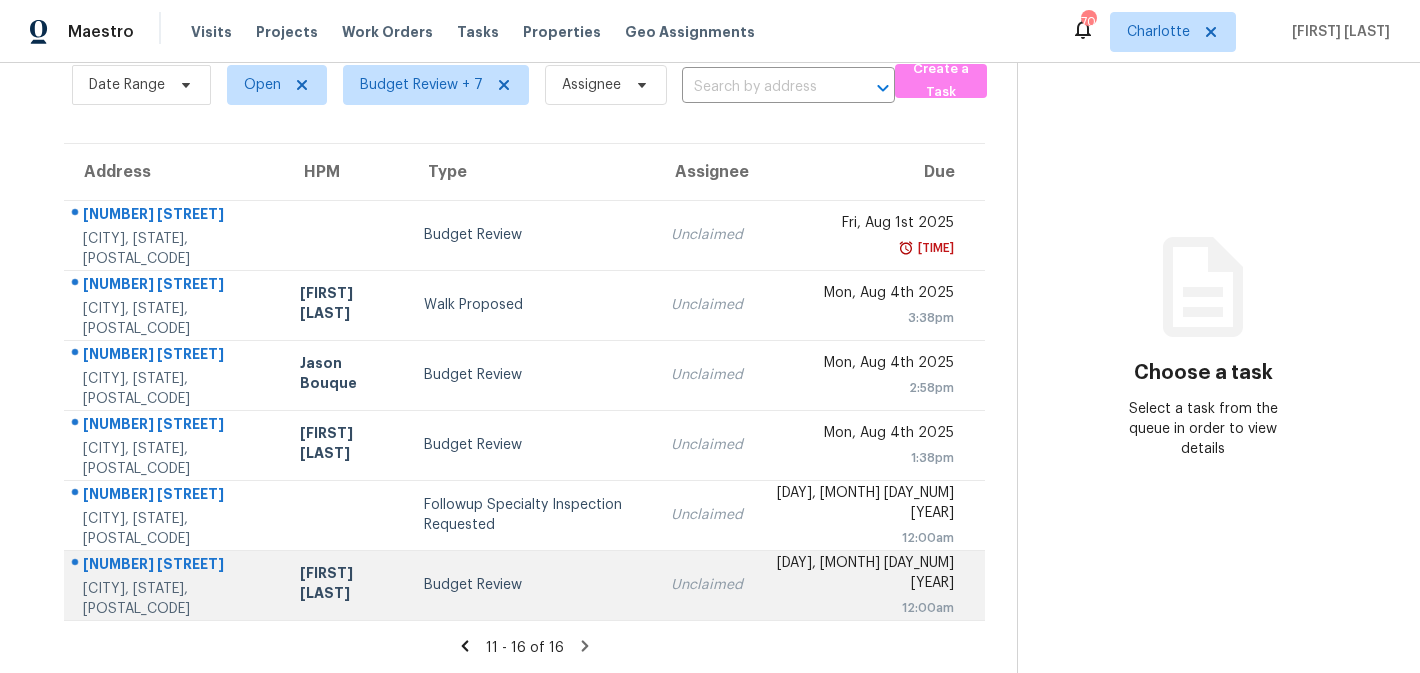 click on "Unclaimed" at bounding box center (707, 585) 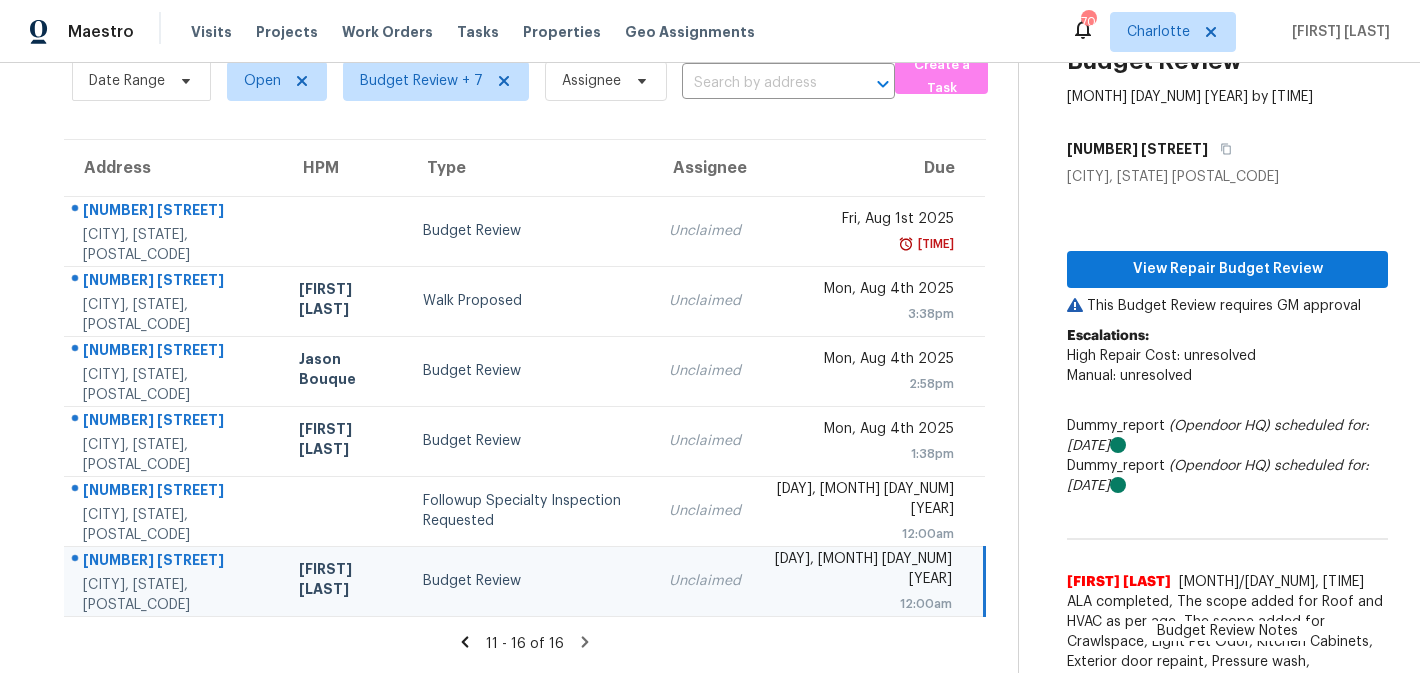 scroll, scrollTop: 0, scrollLeft: 0, axis: both 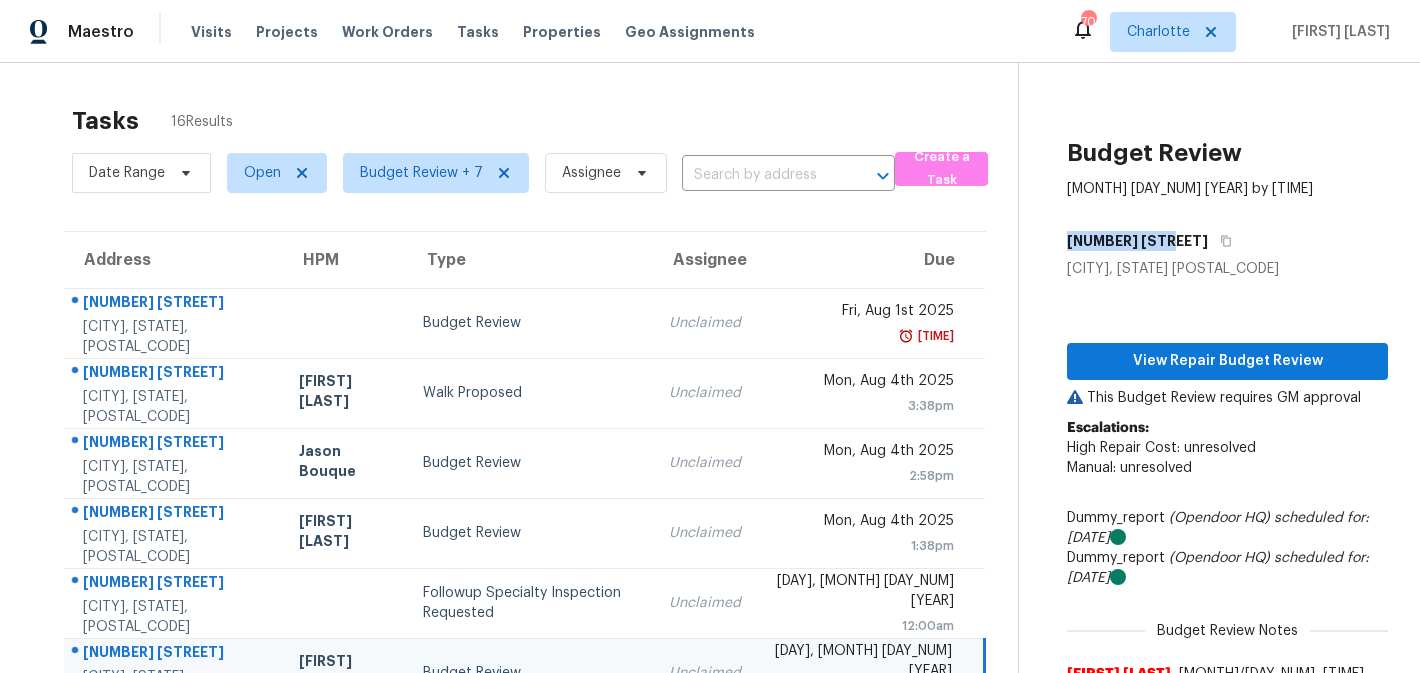 drag, startPoint x: 1125, startPoint y: 237, endPoint x: 1016, endPoint y: 241, distance: 109.07337 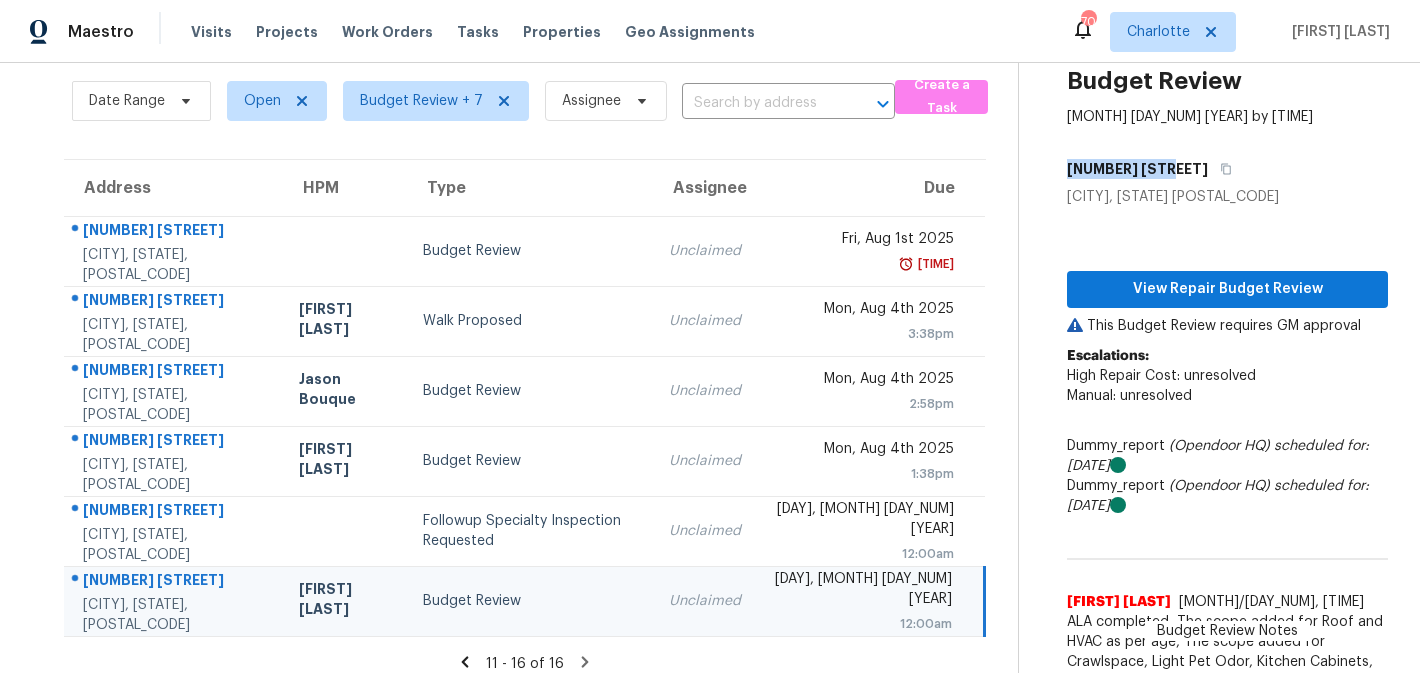 scroll, scrollTop: 56, scrollLeft: 0, axis: vertical 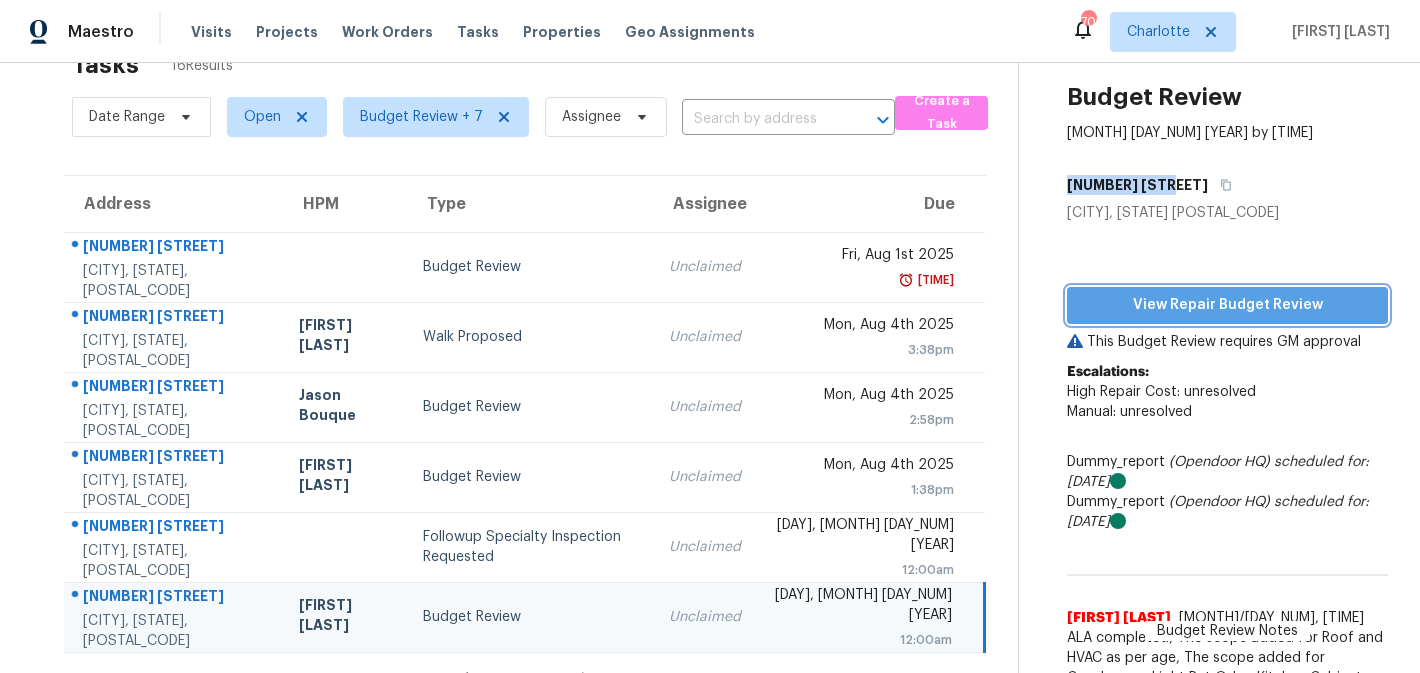 click on "View Repair Budget Review" at bounding box center [1227, 305] 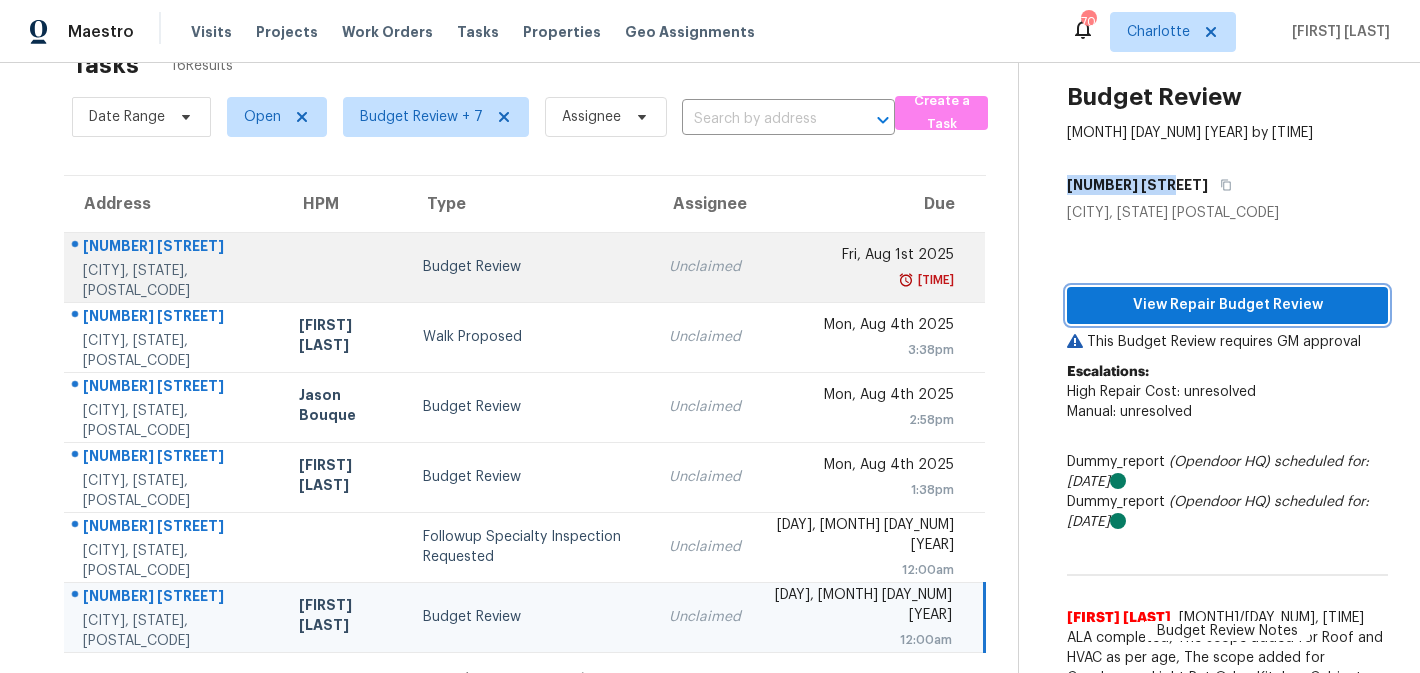 scroll, scrollTop: 0, scrollLeft: 0, axis: both 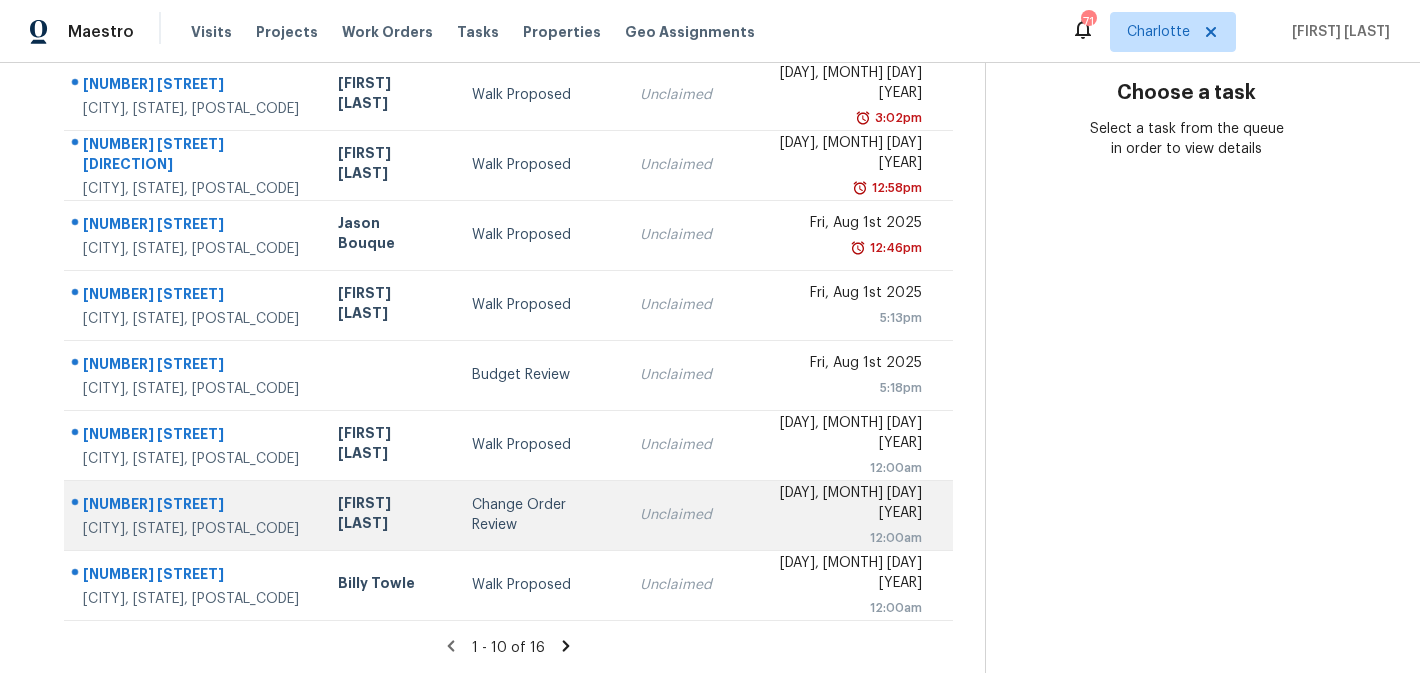 click on "Change Order Review" at bounding box center (540, 515) 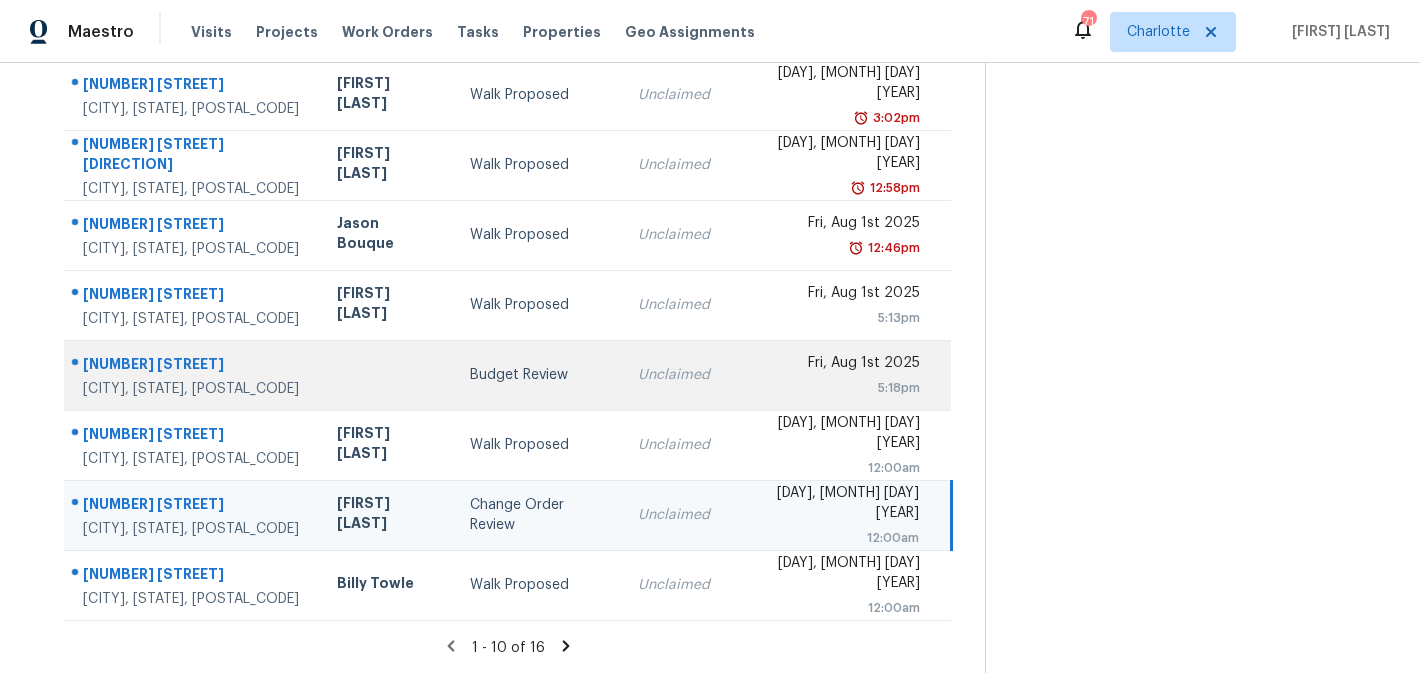 click on "Budget Review" at bounding box center [538, 375] 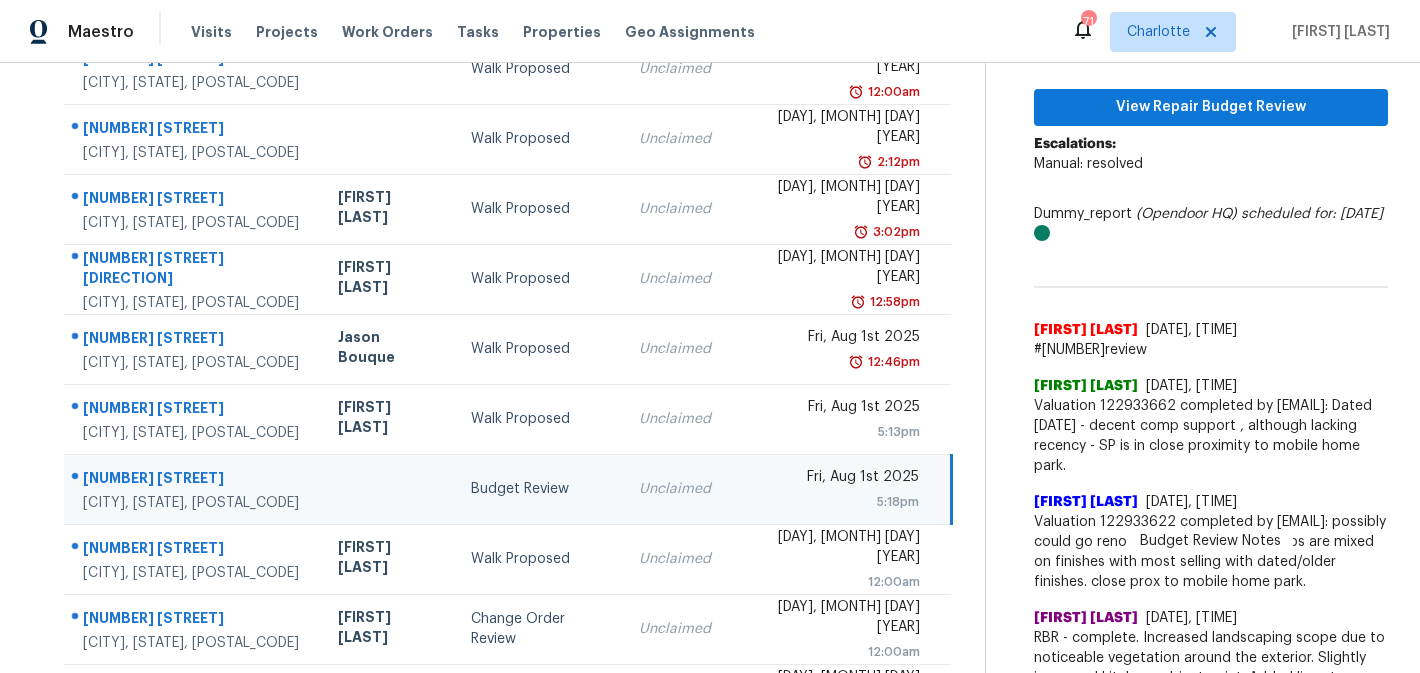 scroll, scrollTop: 236, scrollLeft: 0, axis: vertical 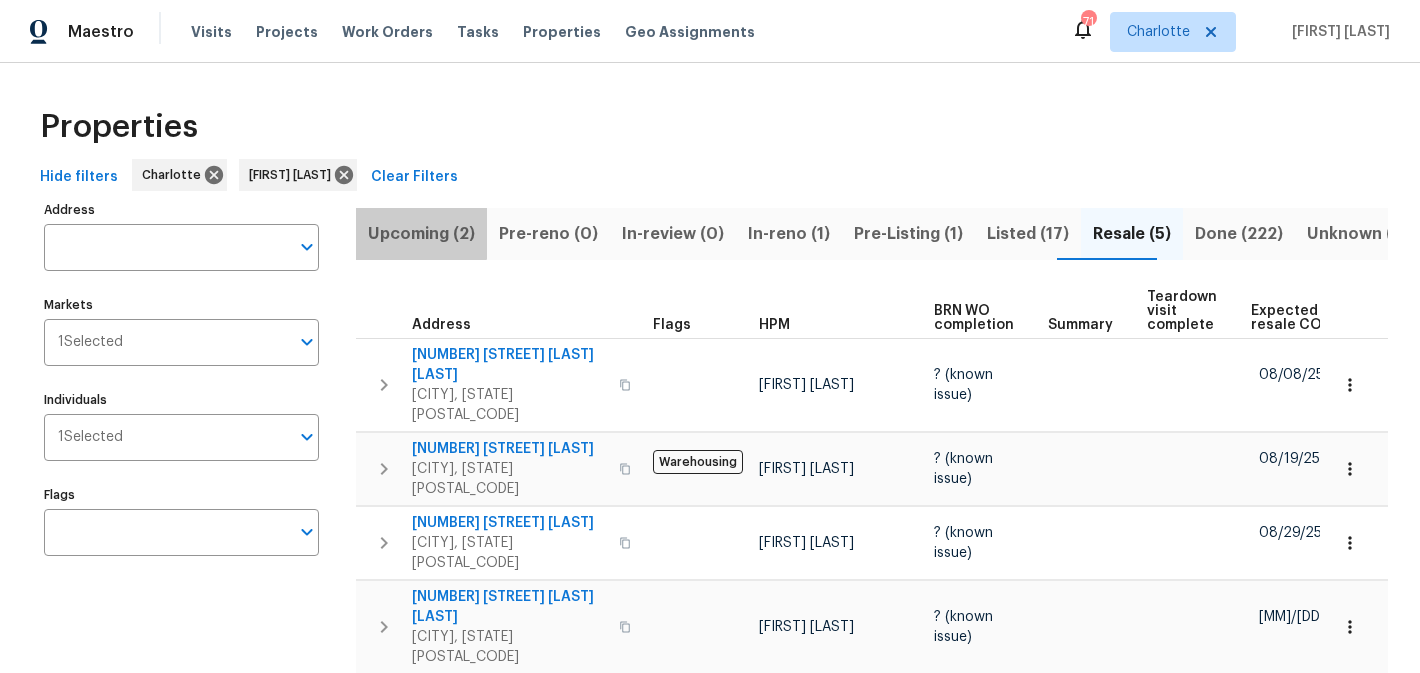 click on "Upcoming (2)" at bounding box center (421, 234) 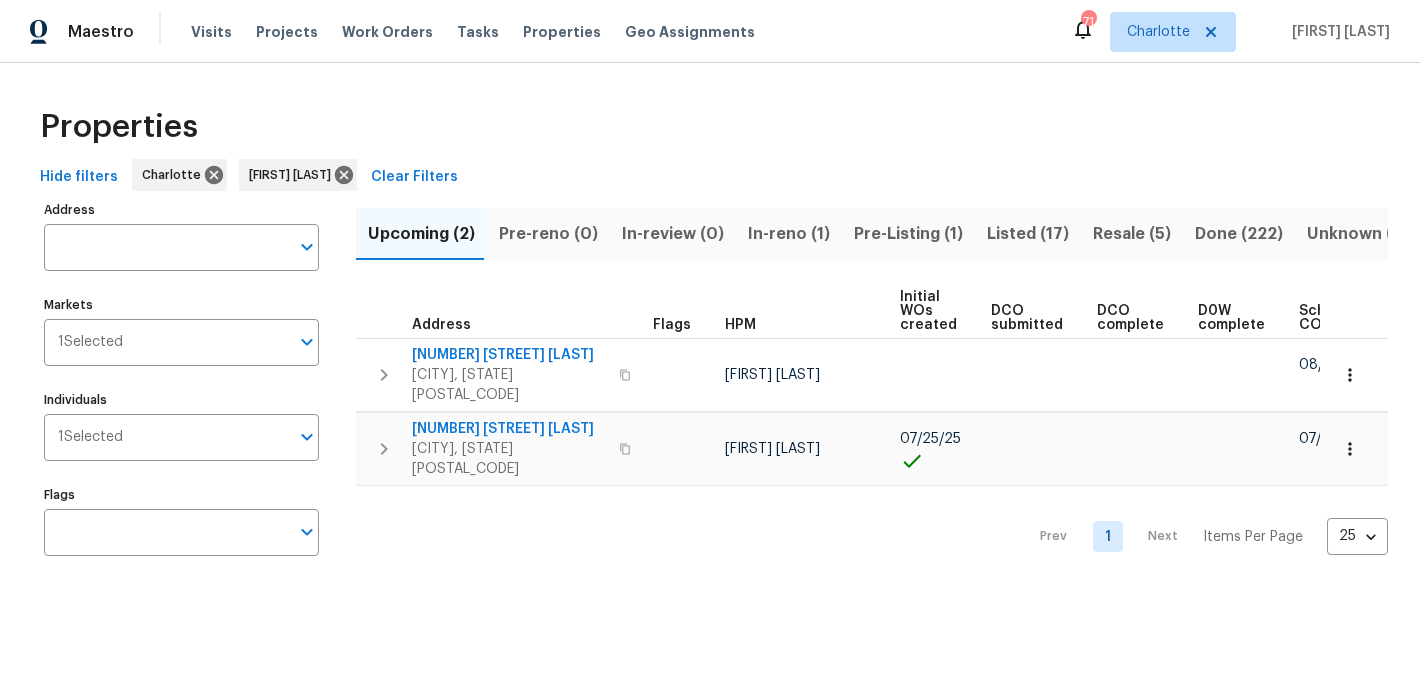 click on "In-reno (1)" at bounding box center [789, 234] 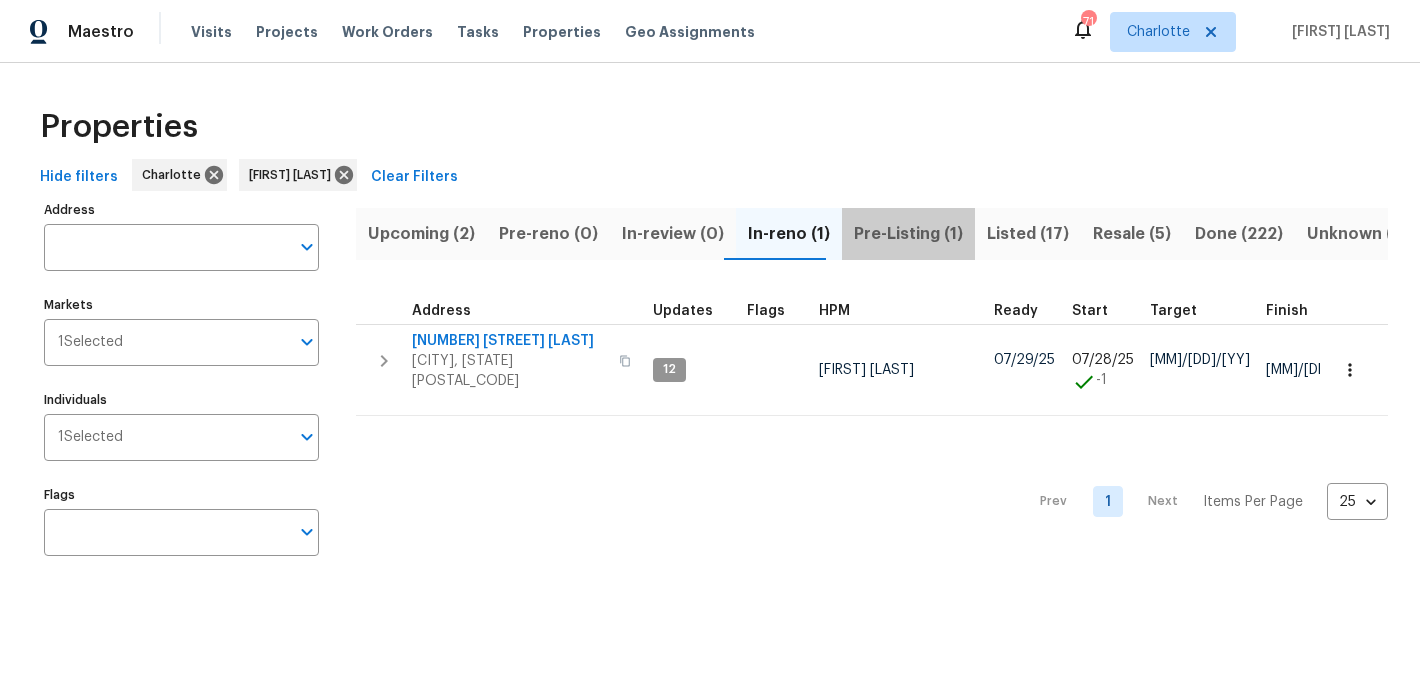 click on "Pre-Listing (1)" at bounding box center (908, 234) 